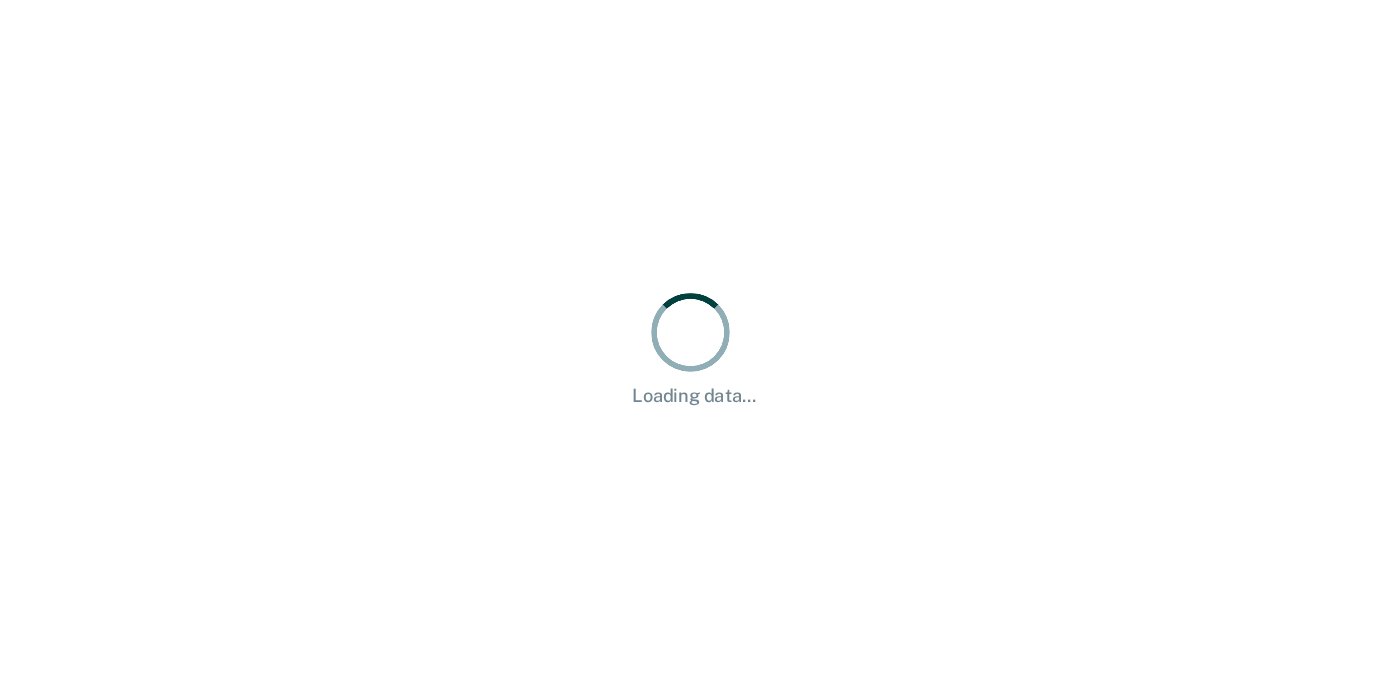 scroll, scrollTop: 0, scrollLeft: 0, axis: both 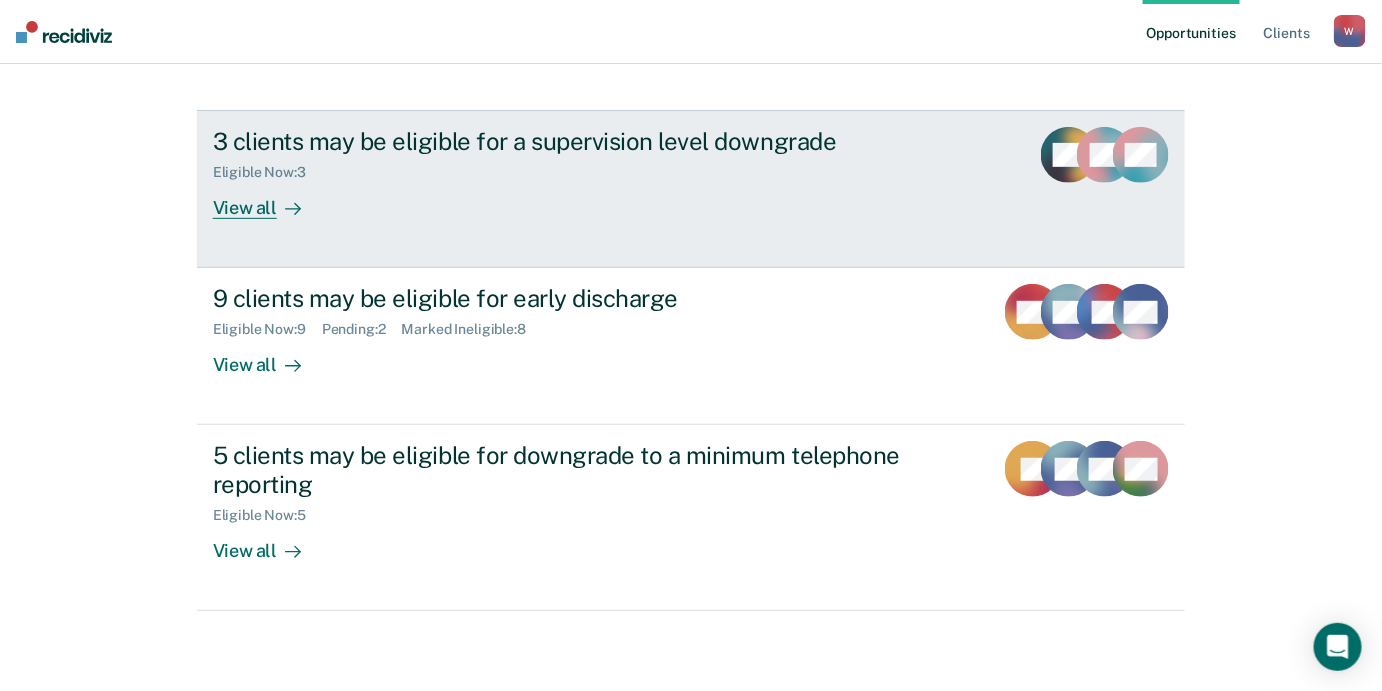click on "View all" at bounding box center [269, 200] 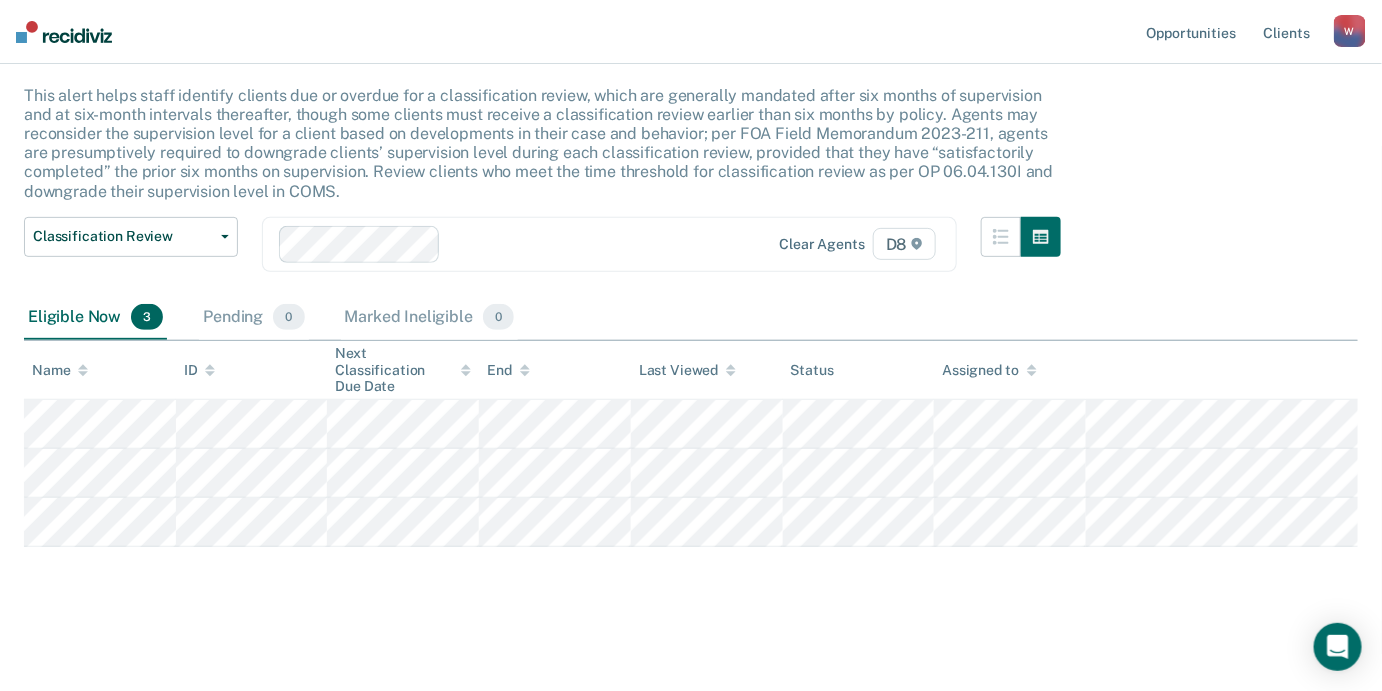 scroll, scrollTop: 0, scrollLeft: 0, axis: both 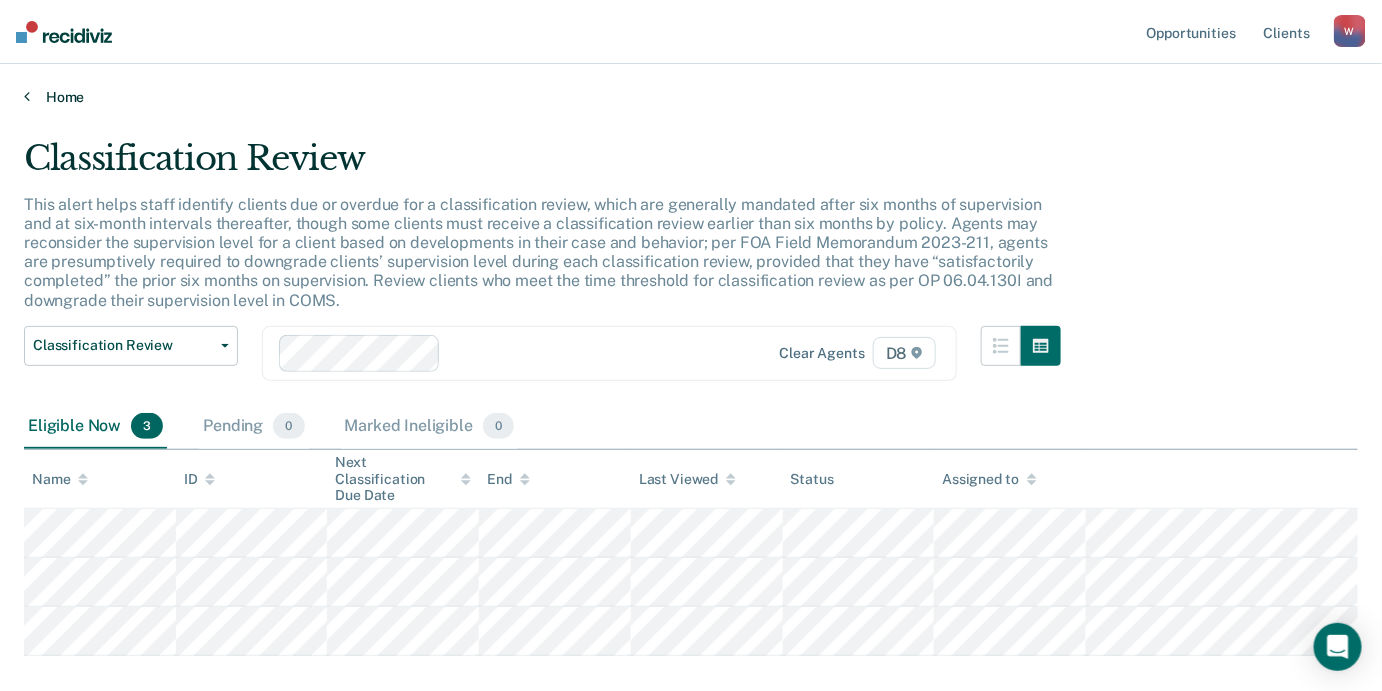 click on "Home" at bounding box center (691, 97) 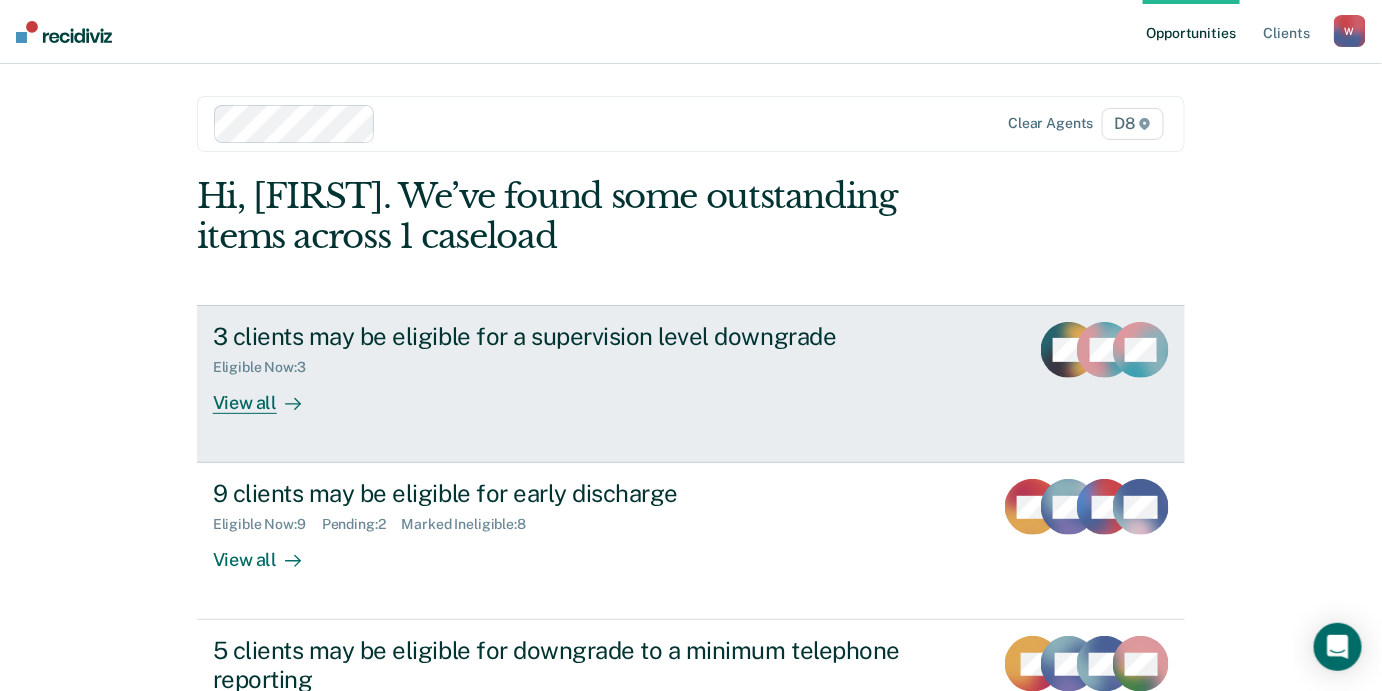 click on "View all" at bounding box center (269, 395) 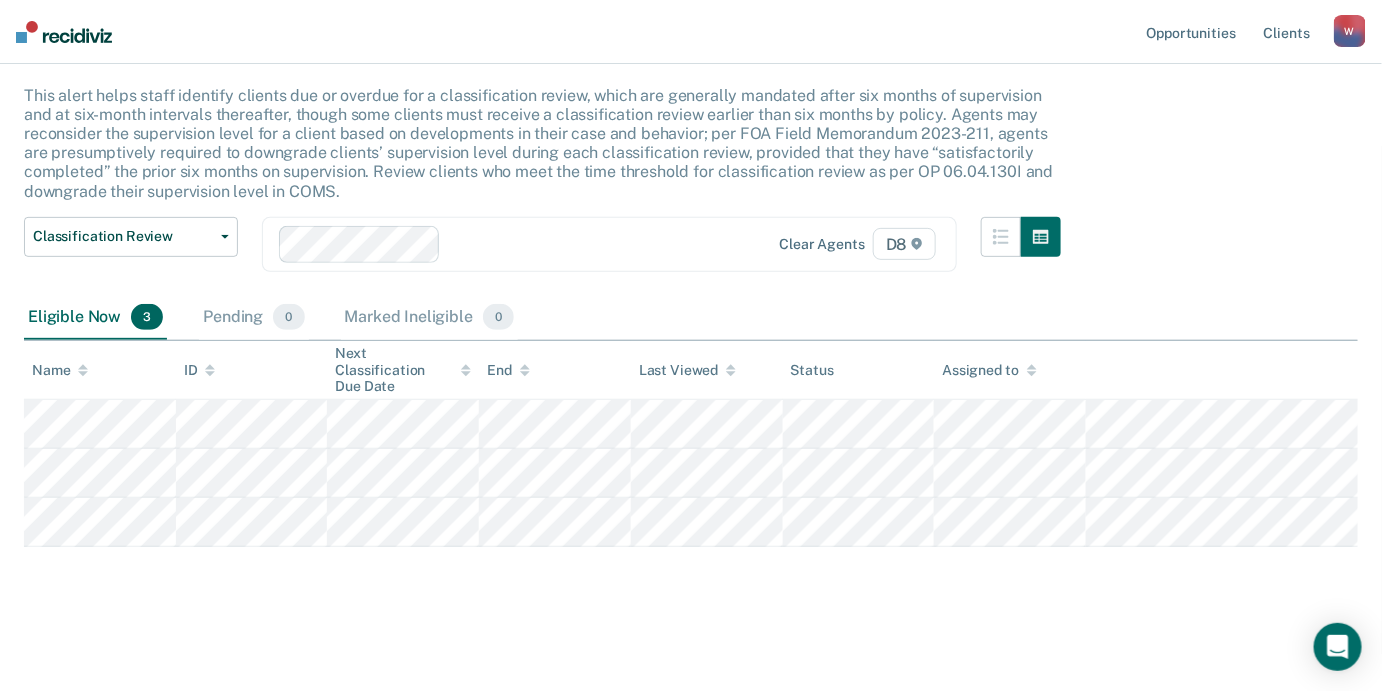 scroll, scrollTop: 328, scrollLeft: 0, axis: vertical 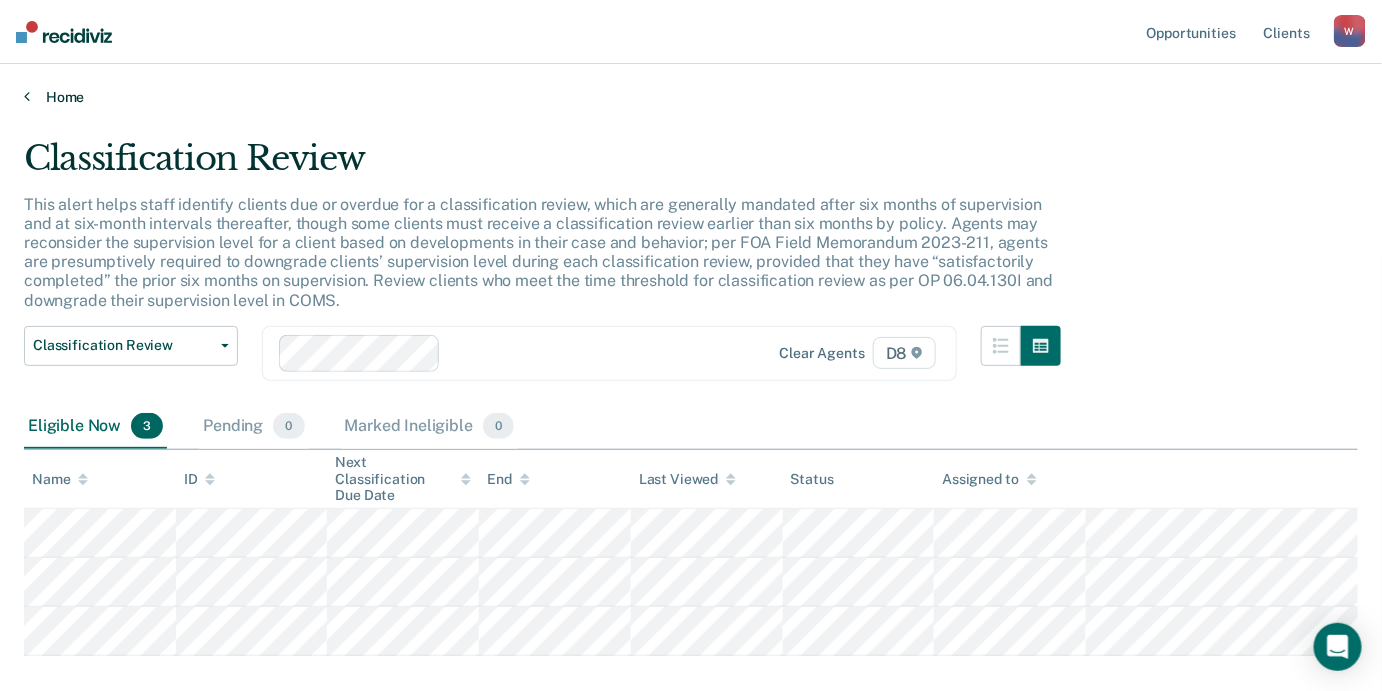 click at bounding box center (27, 96) 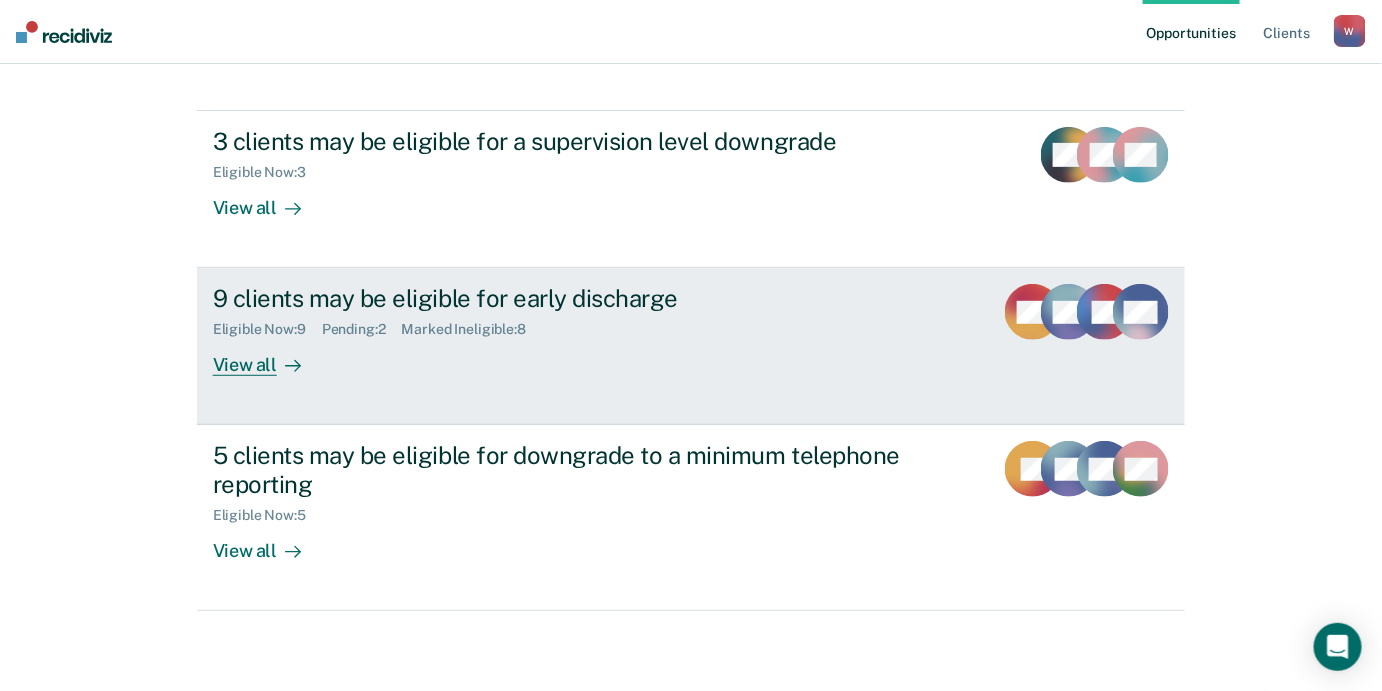 scroll, scrollTop: 351, scrollLeft: 0, axis: vertical 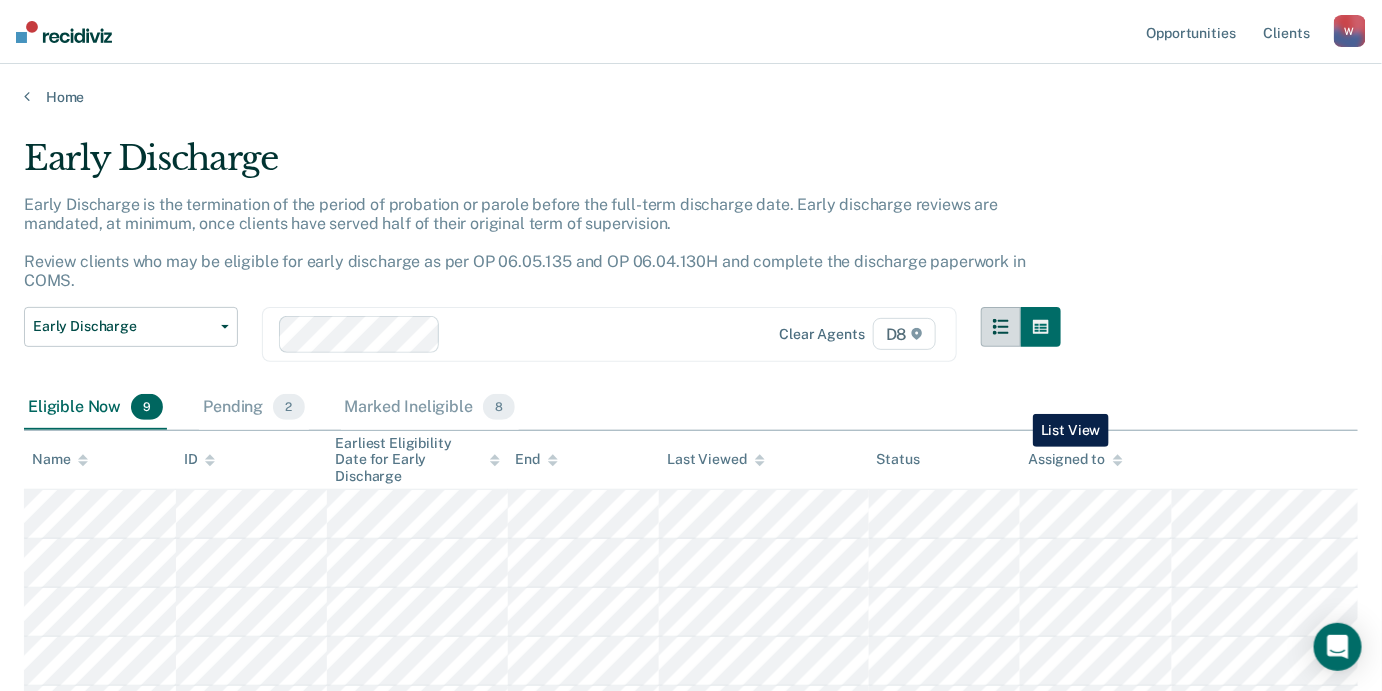 click at bounding box center (1001, 327) 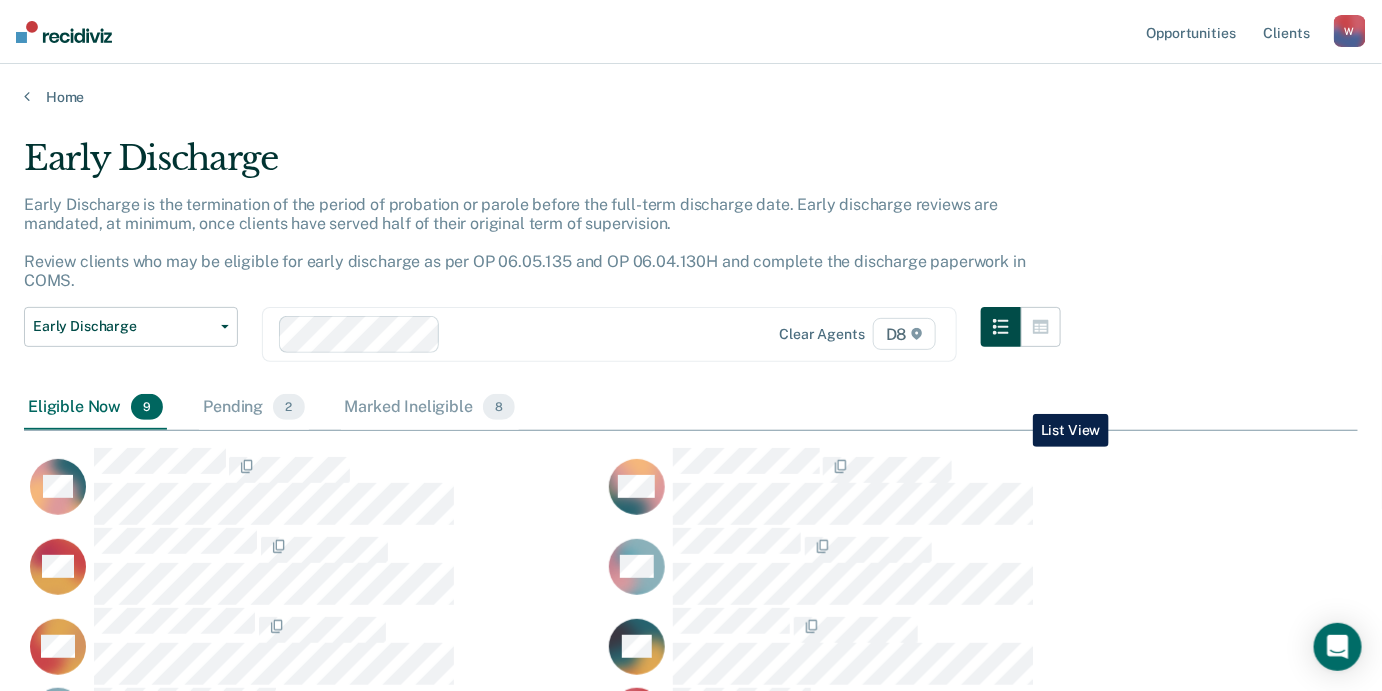 scroll, scrollTop: 15, scrollLeft: 15, axis: both 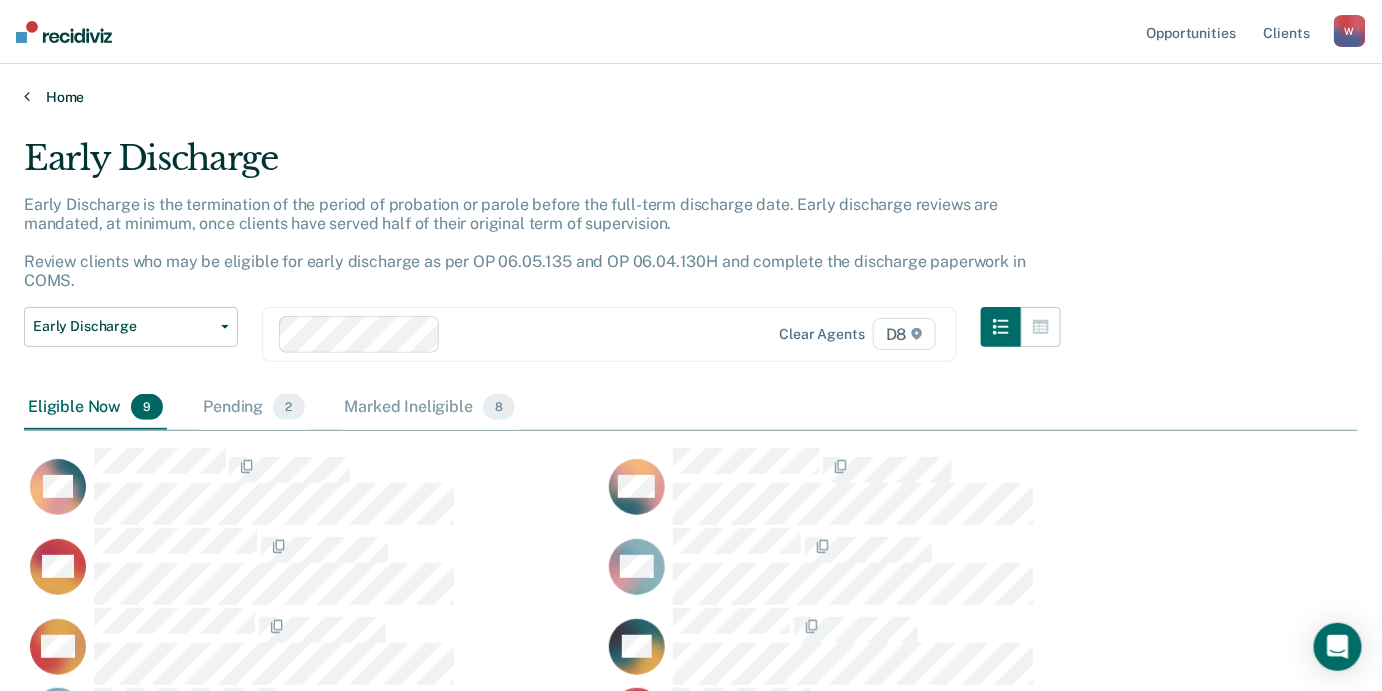 click on "Home" at bounding box center (691, 97) 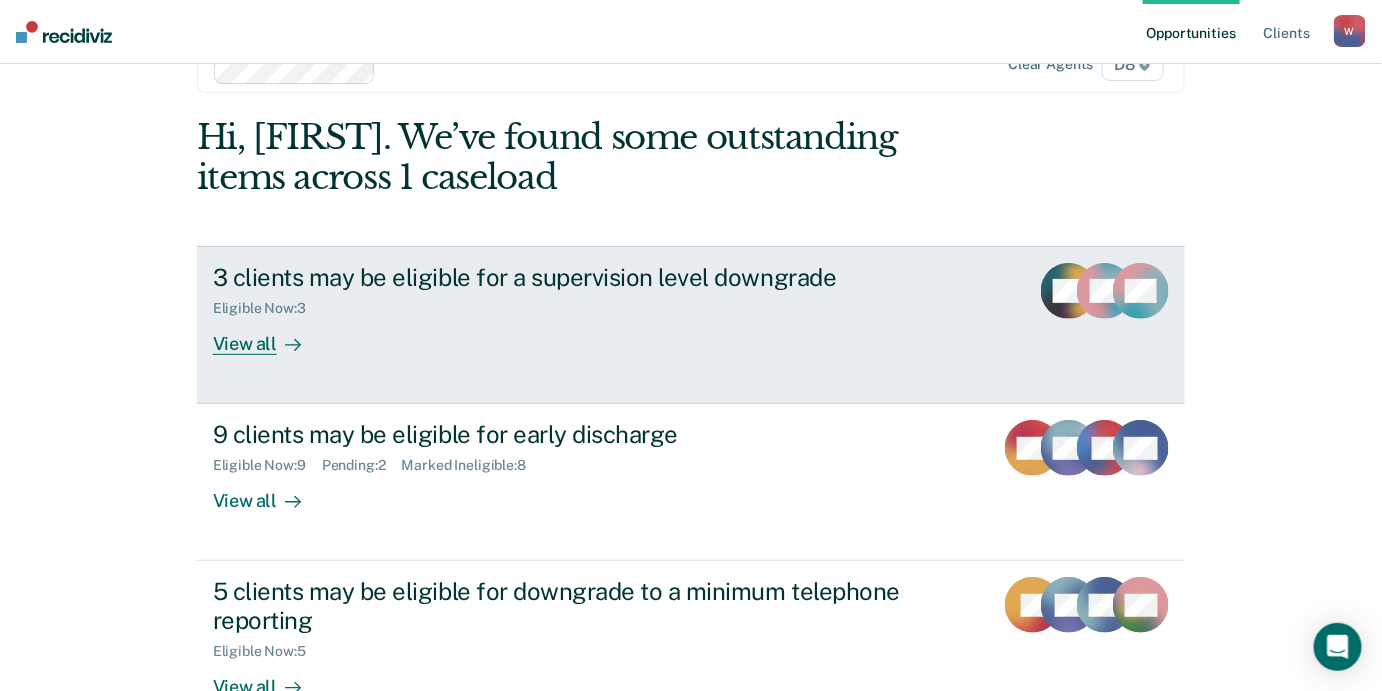scroll, scrollTop: 90, scrollLeft: 0, axis: vertical 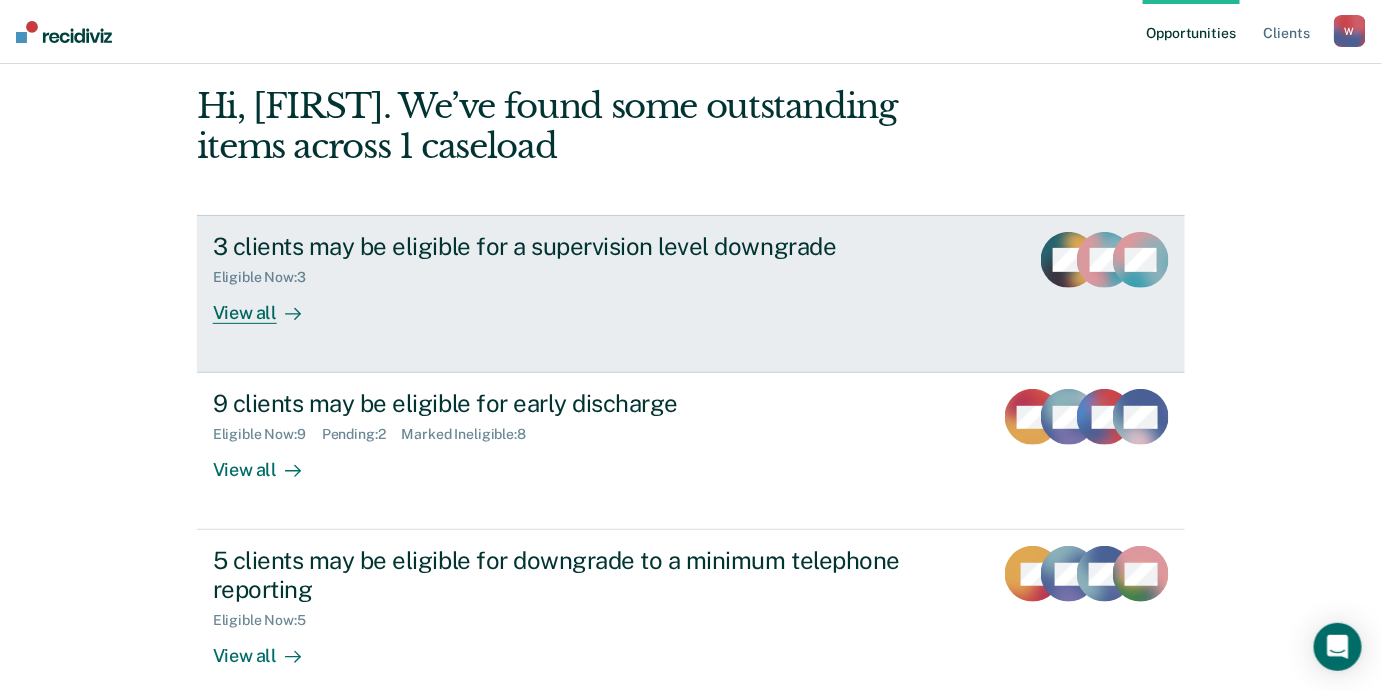 click on "View all" at bounding box center [269, 305] 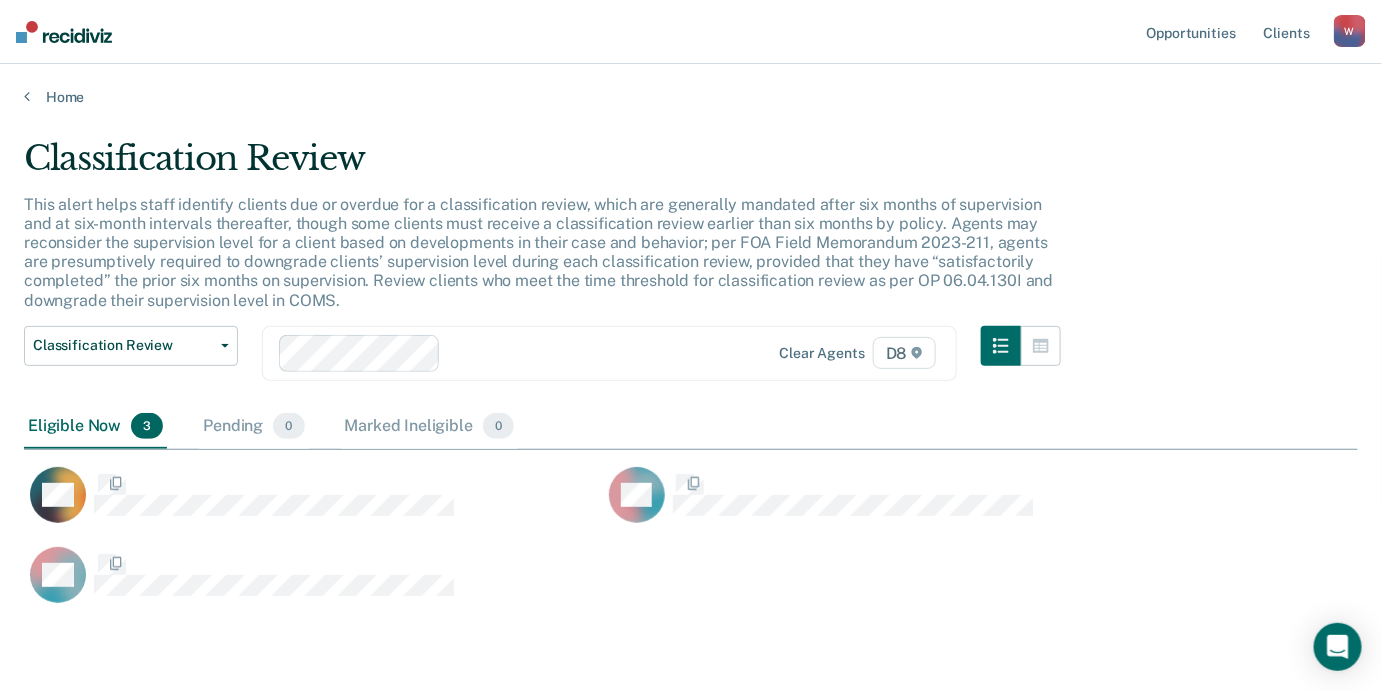 scroll, scrollTop: 15, scrollLeft: 15, axis: both 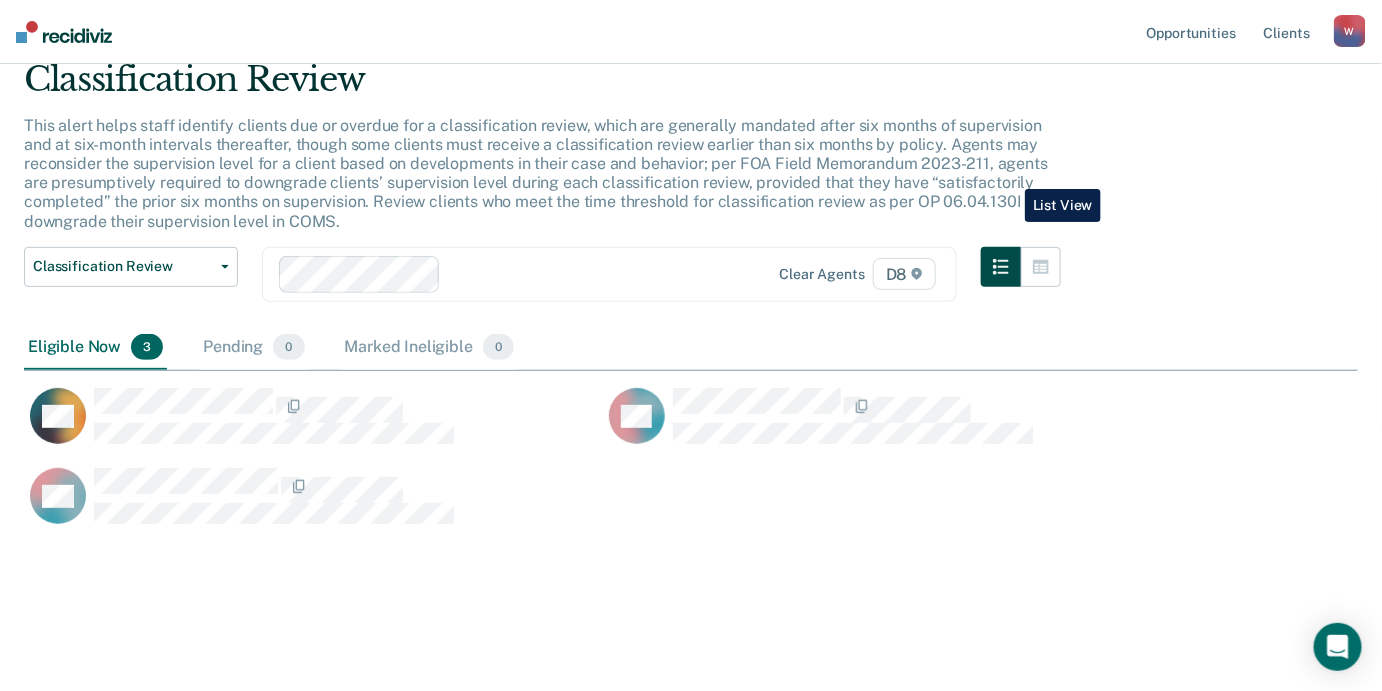 click at bounding box center (1001, 267) 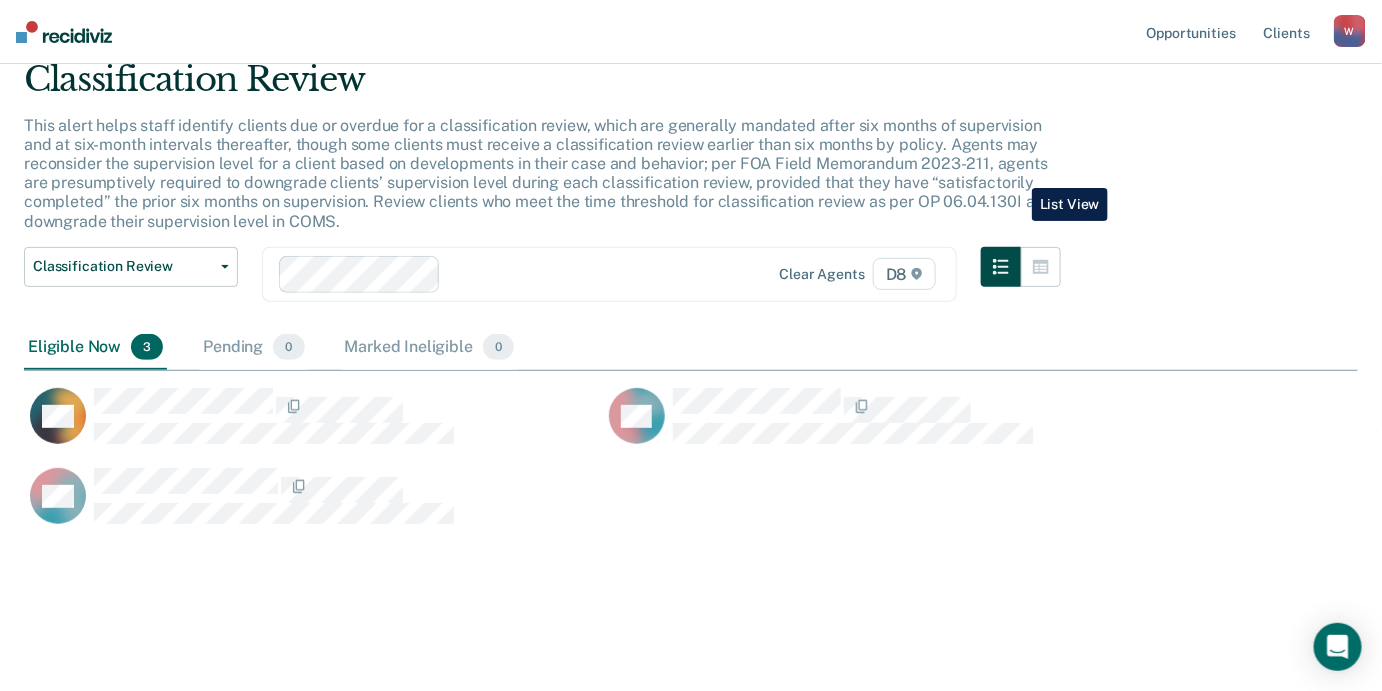 click at bounding box center [1001, 267] 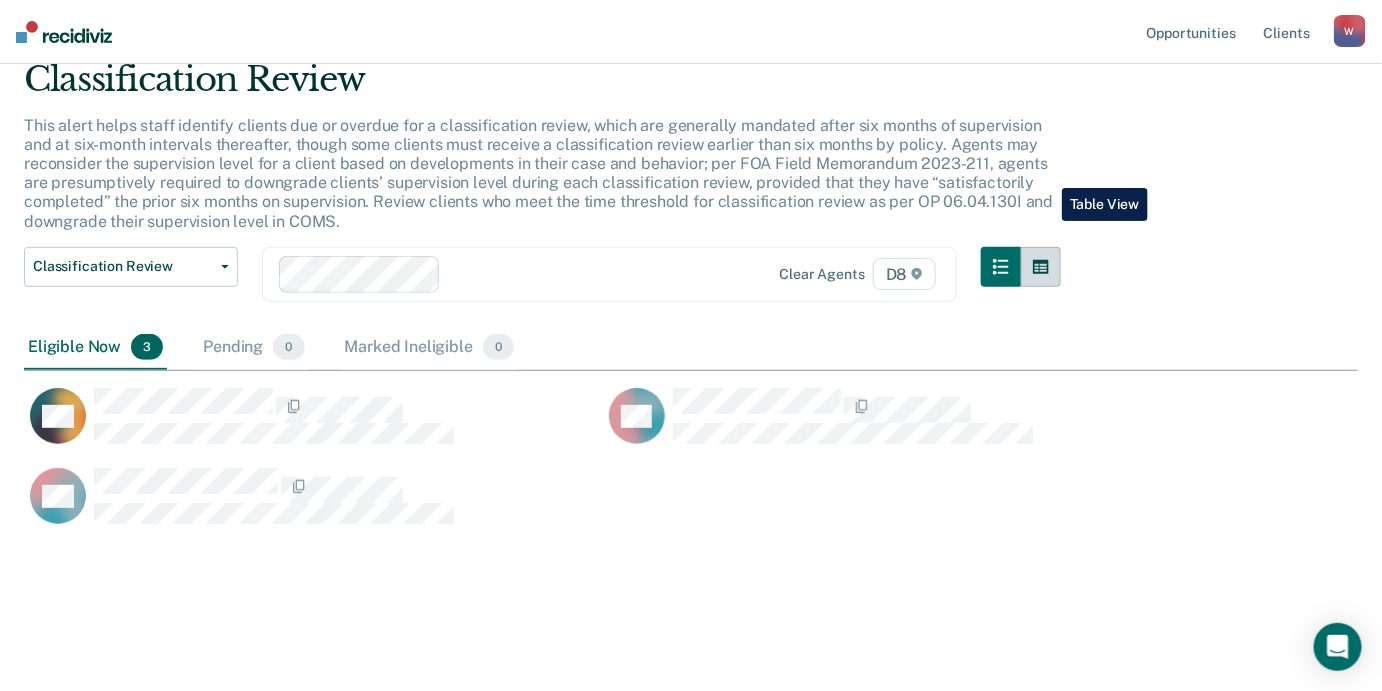 click at bounding box center (1041, 267) 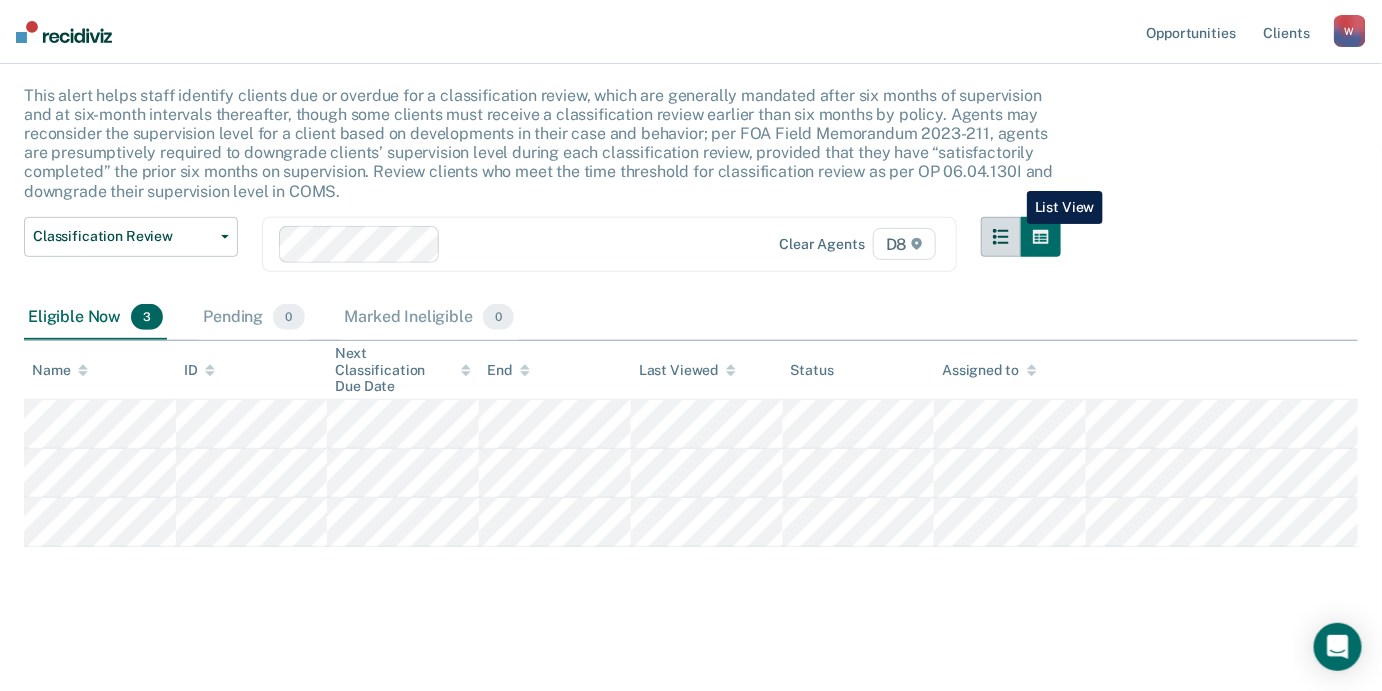 click at bounding box center [1001, 237] 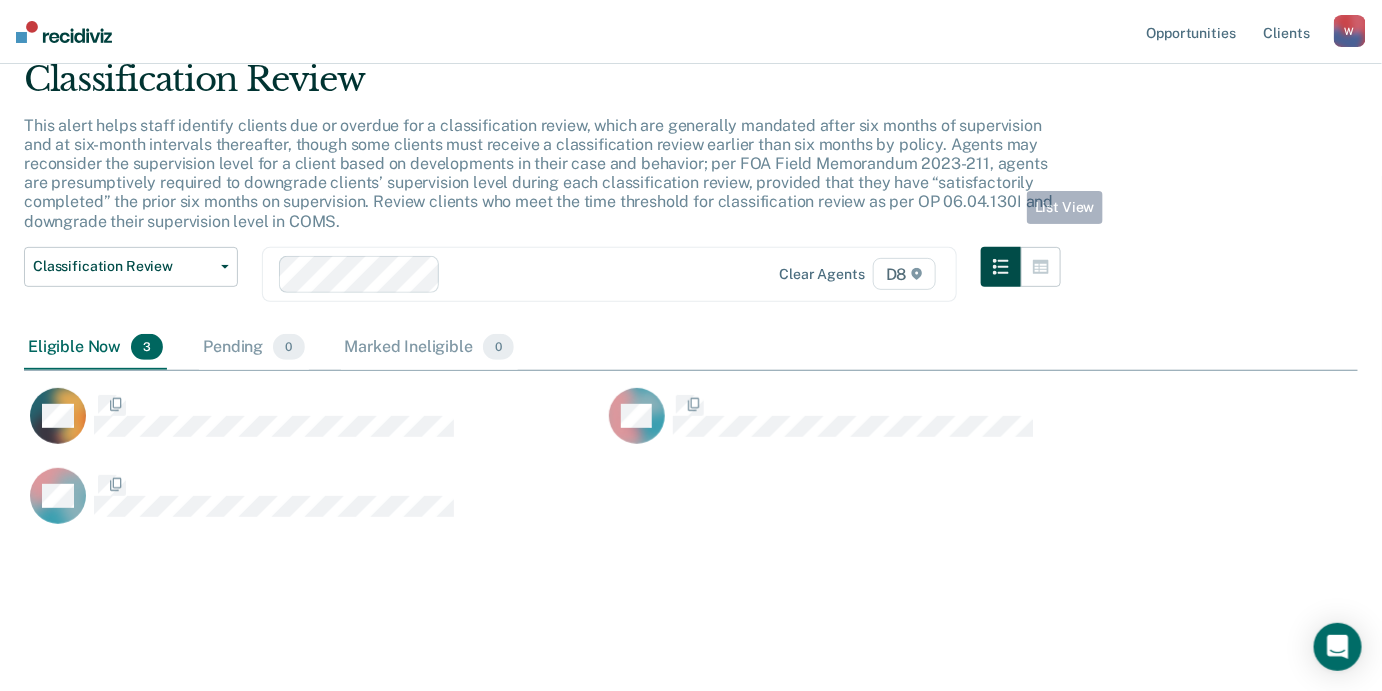 scroll, scrollTop: 15, scrollLeft: 15, axis: both 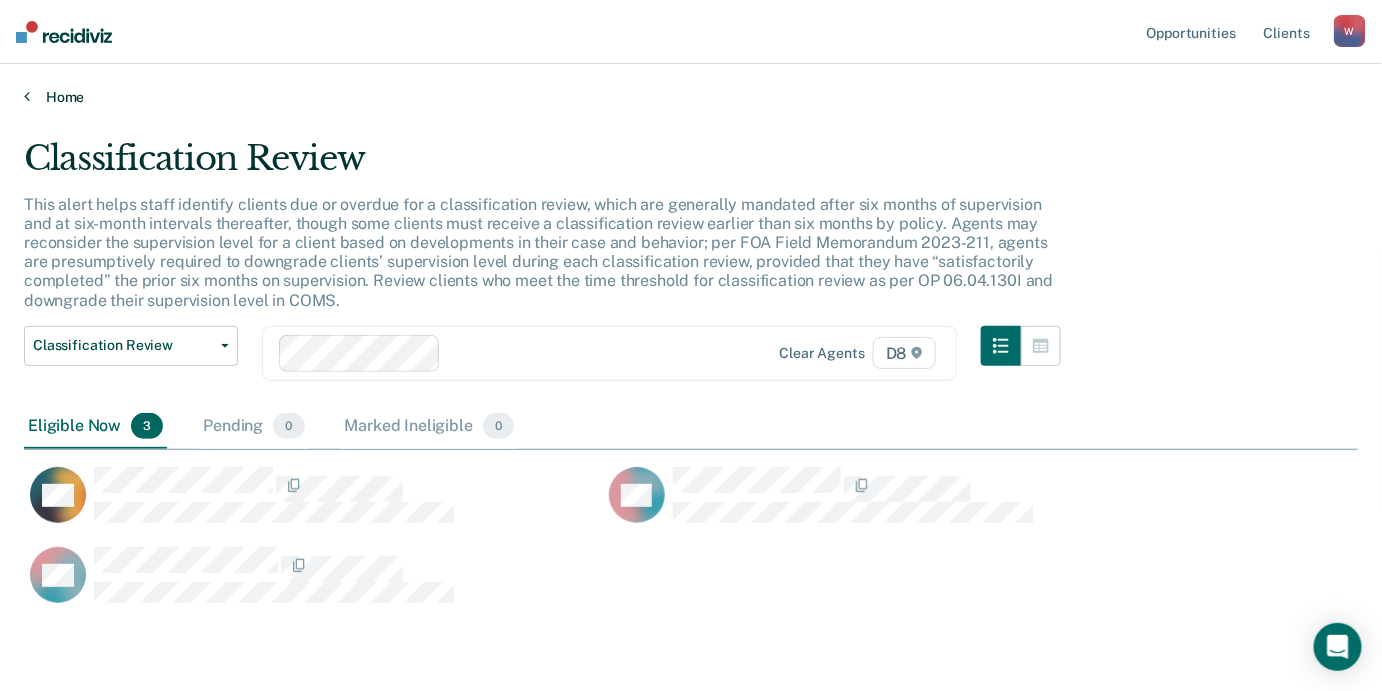 click at bounding box center [27, 96] 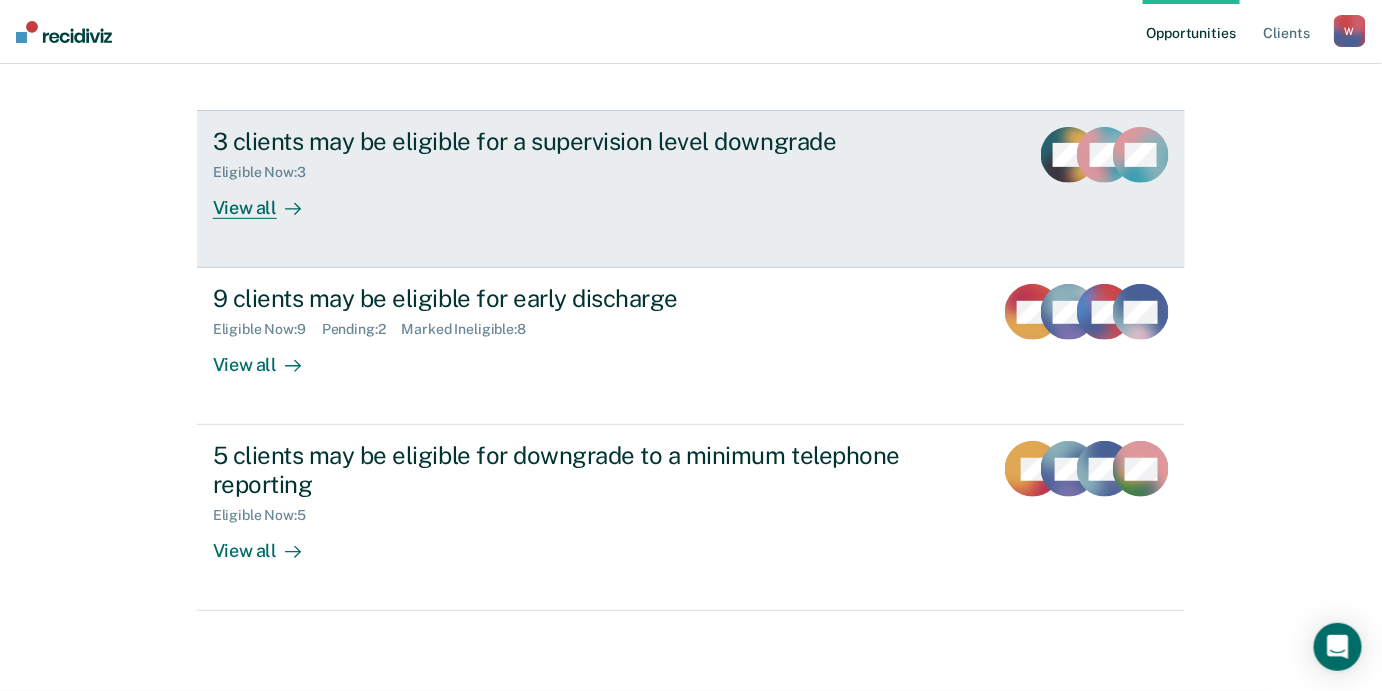 scroll, scrollTop: 442, scrollLeft: 0, axis: vertical 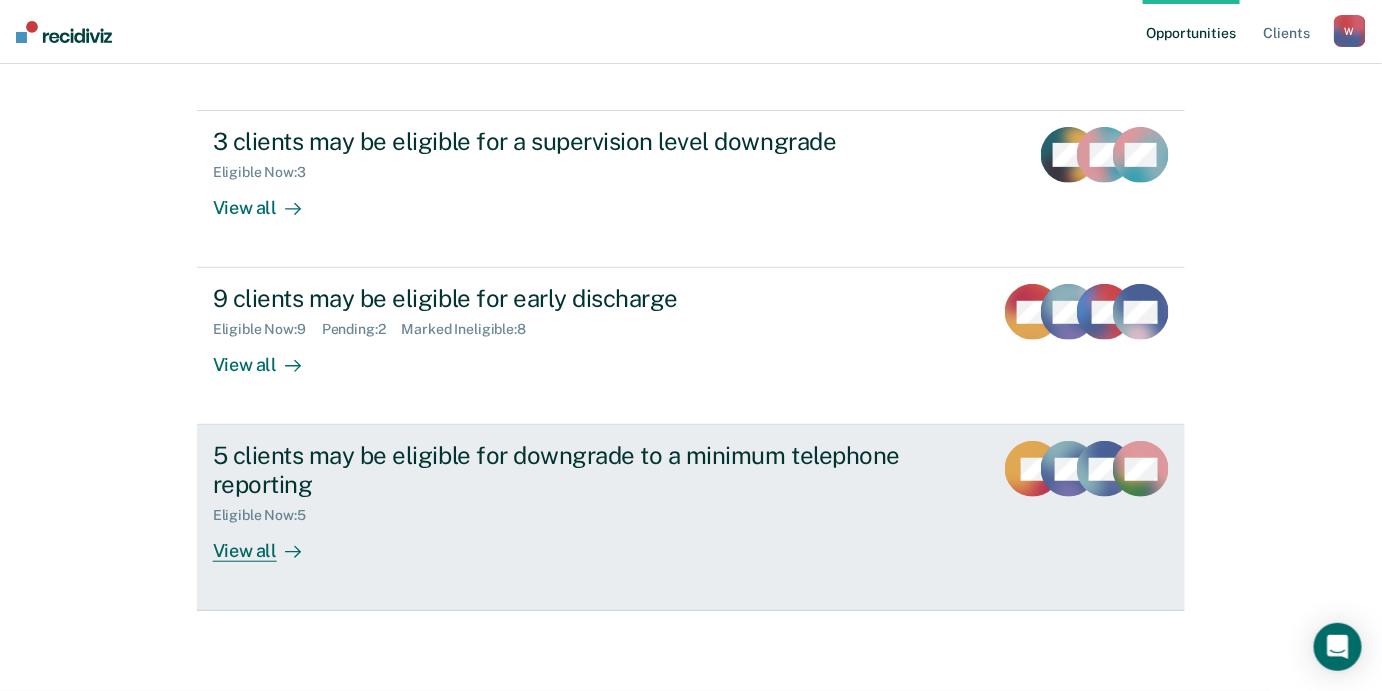 click on "View all" at bounding box center (269, 543) 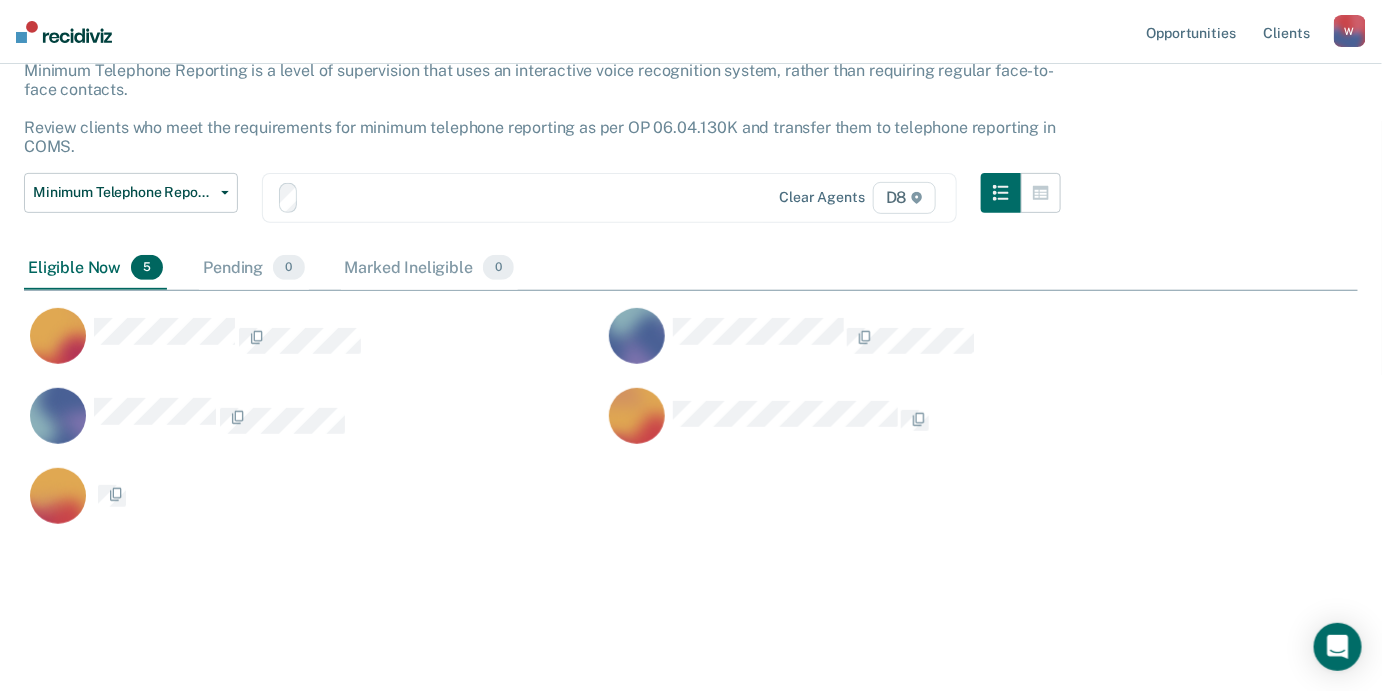 scroll, scrollTop: 0, scrollLeft: 0, axis: both 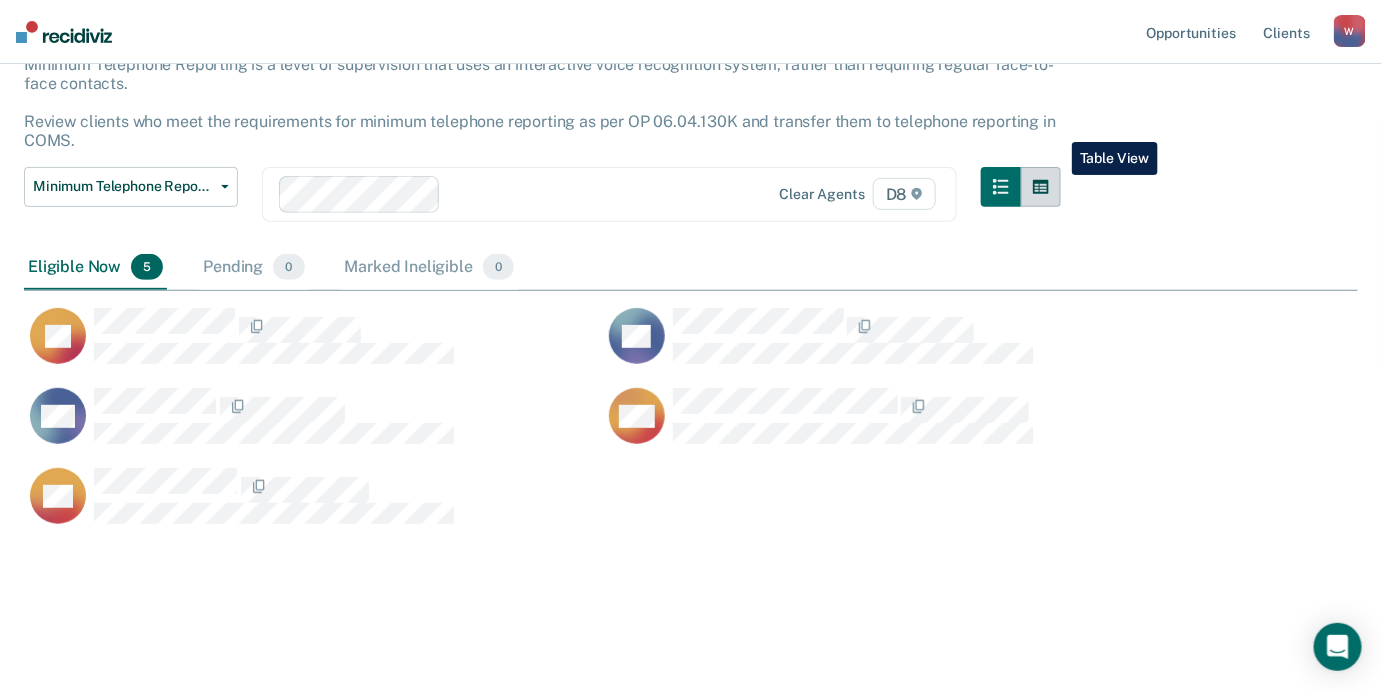 click at bounding box center (1041, 187) 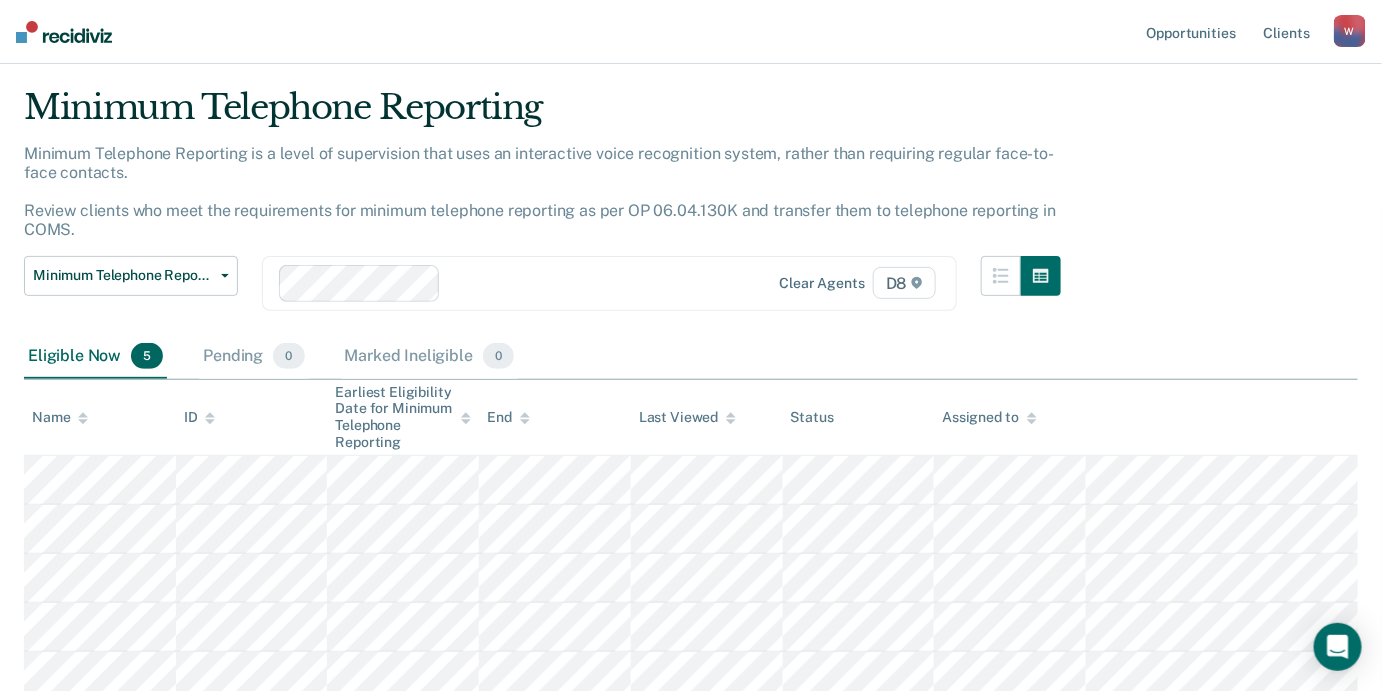 scroll, scrollTop: 0, scrollLeft: 0, axis: both 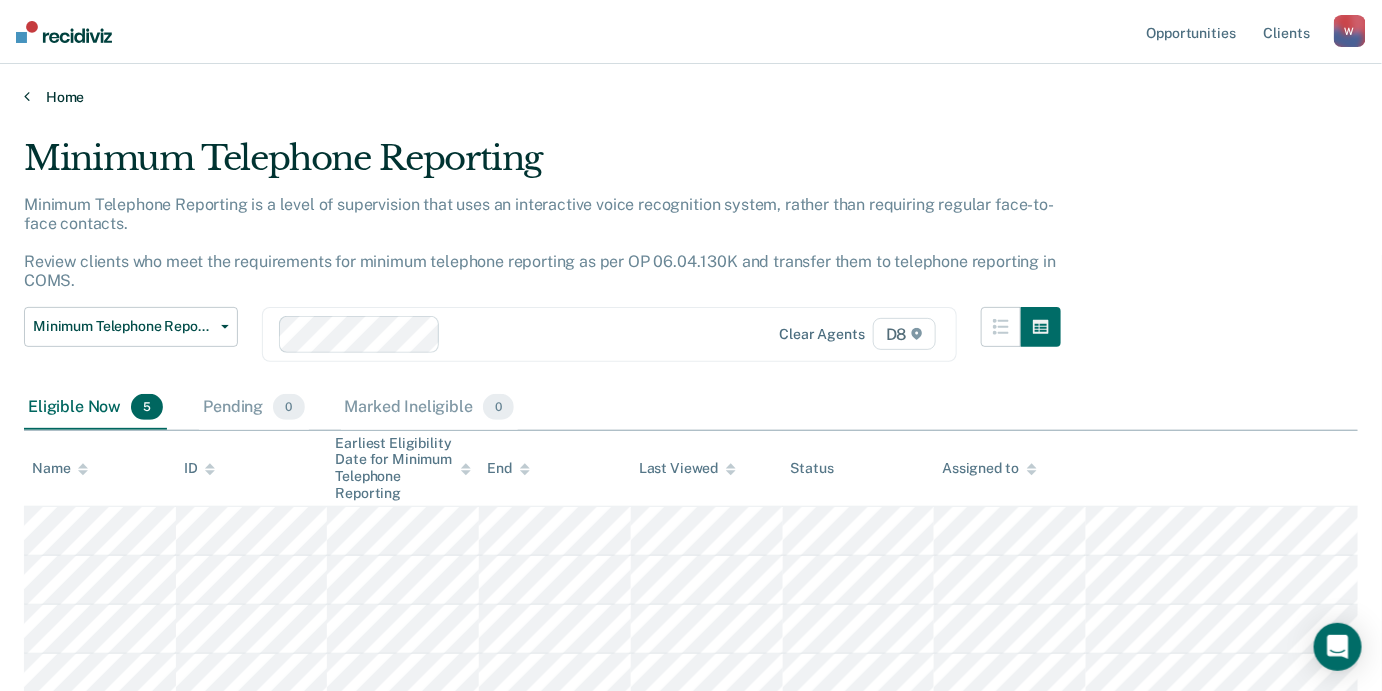 click at bounding box center (27, 96) 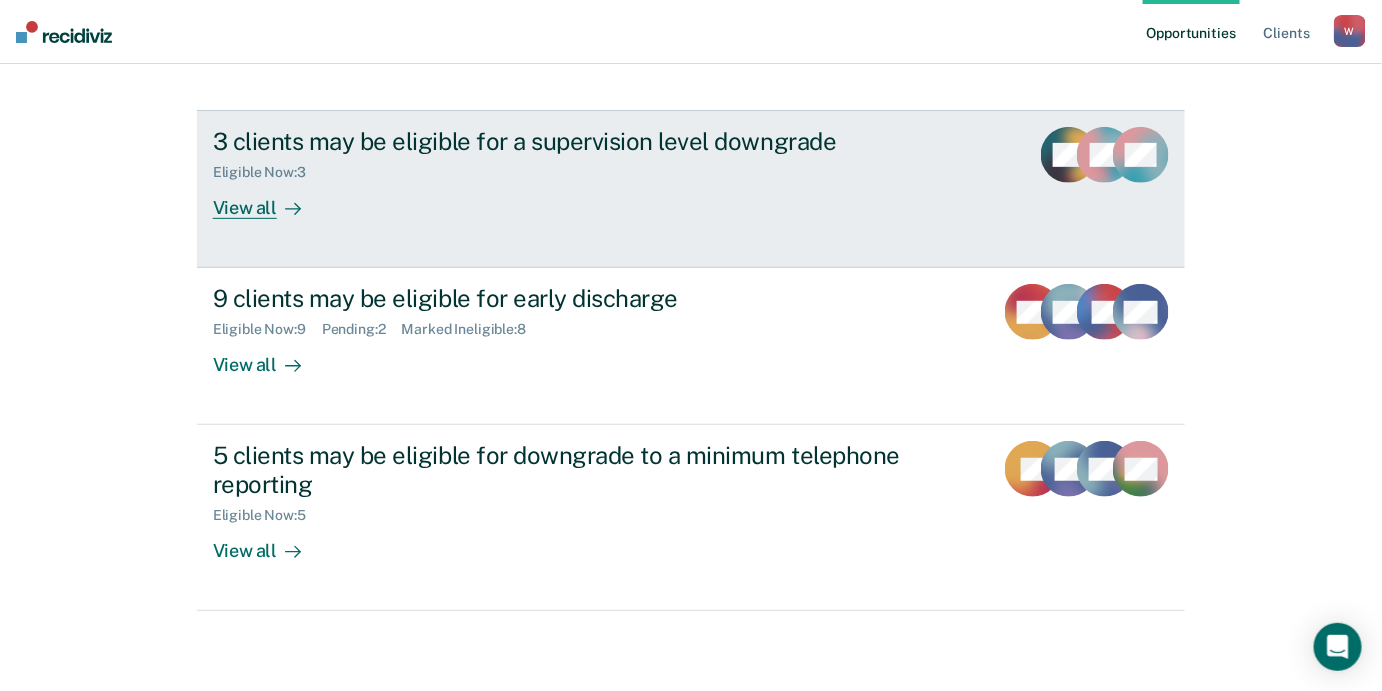 scroll, scrollTop: 0, scrollLeft: 0, axis: both 